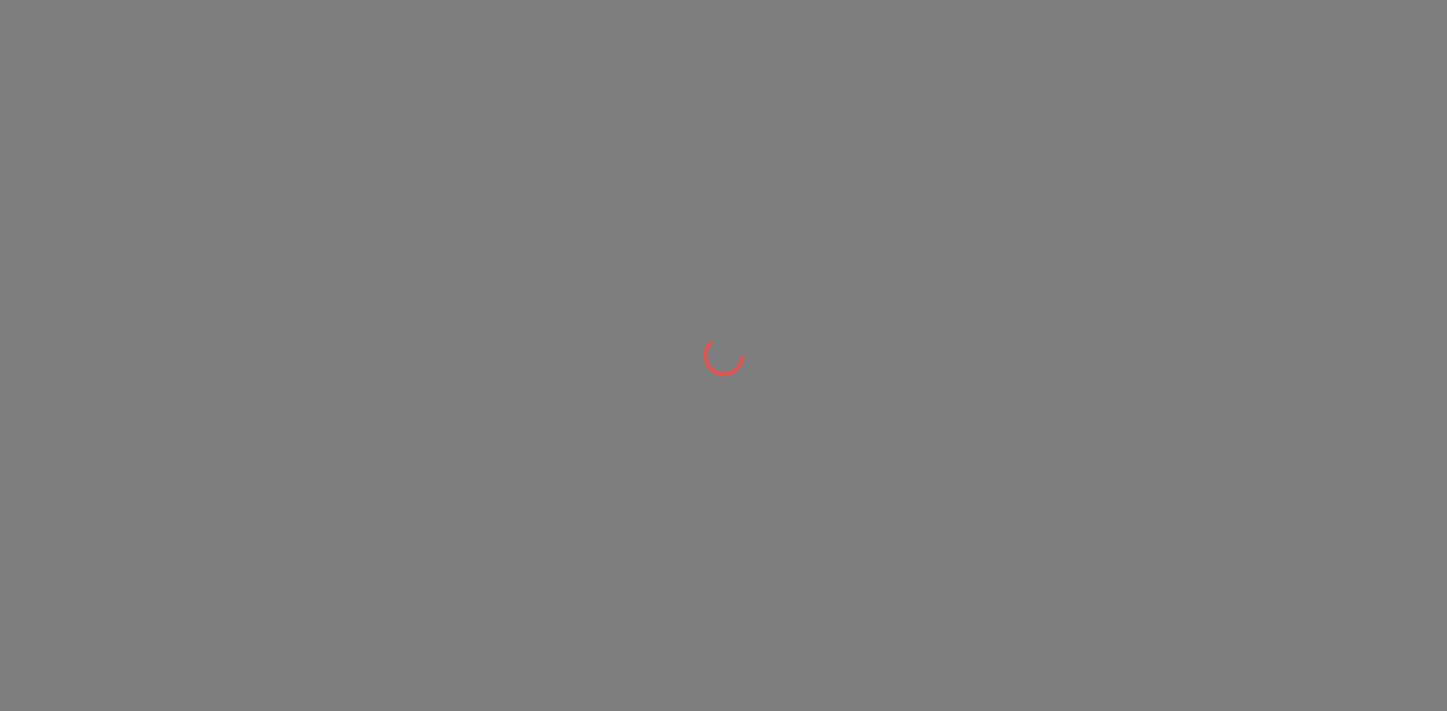 scroll, scrollTop: 0, scrollLeft: 0, axis: both 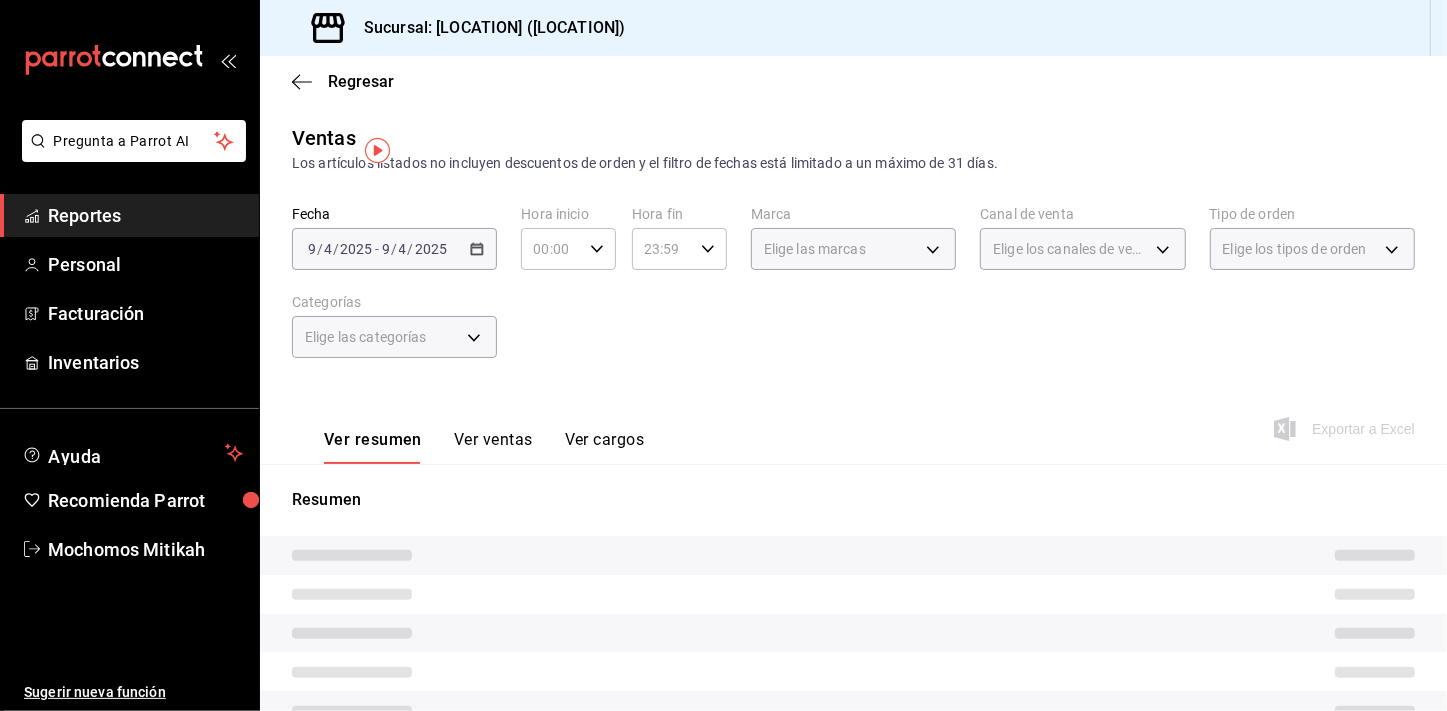 click on "Ventas Los artículos listados no incluyen descuentos de orden y el filtro de fechas está limitado a un máximo de 31 días. Fecha [DATE] [DATE] - [DATE] [DATE] Hora inicio 00:00 Hora inicio Hora fin 23:59 Hora fin Marca Elige las marcas Canal de venta Elige los canales de venta Tipo de orden Elige los tipos de orden Categorías Elige las categorías Ver resumen Ver ventas Ver cargos Exportar a Excel Resumen" at bounding box center (853, 532) 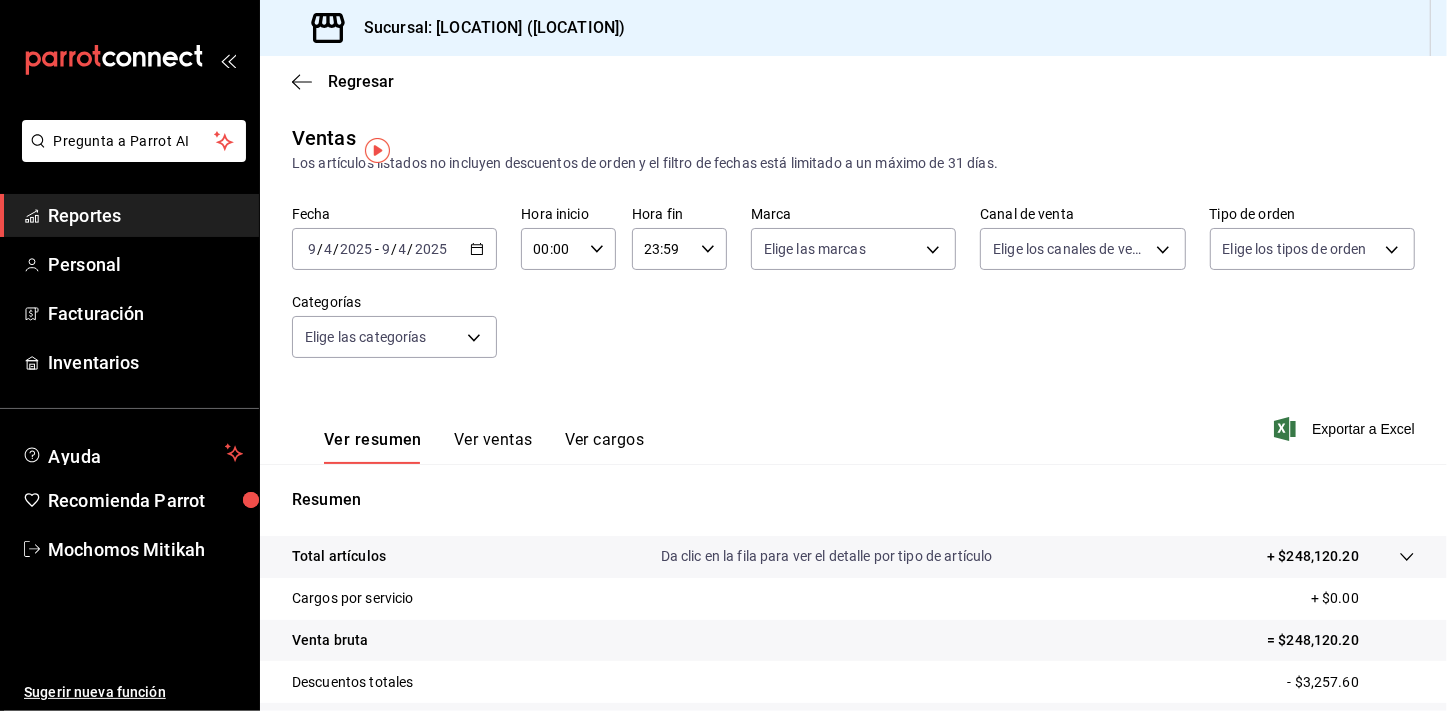 drag, startPoint x: 899, startPoint y: 379, endPoint x: 838, endPoint y: 360, distance: 63.89053 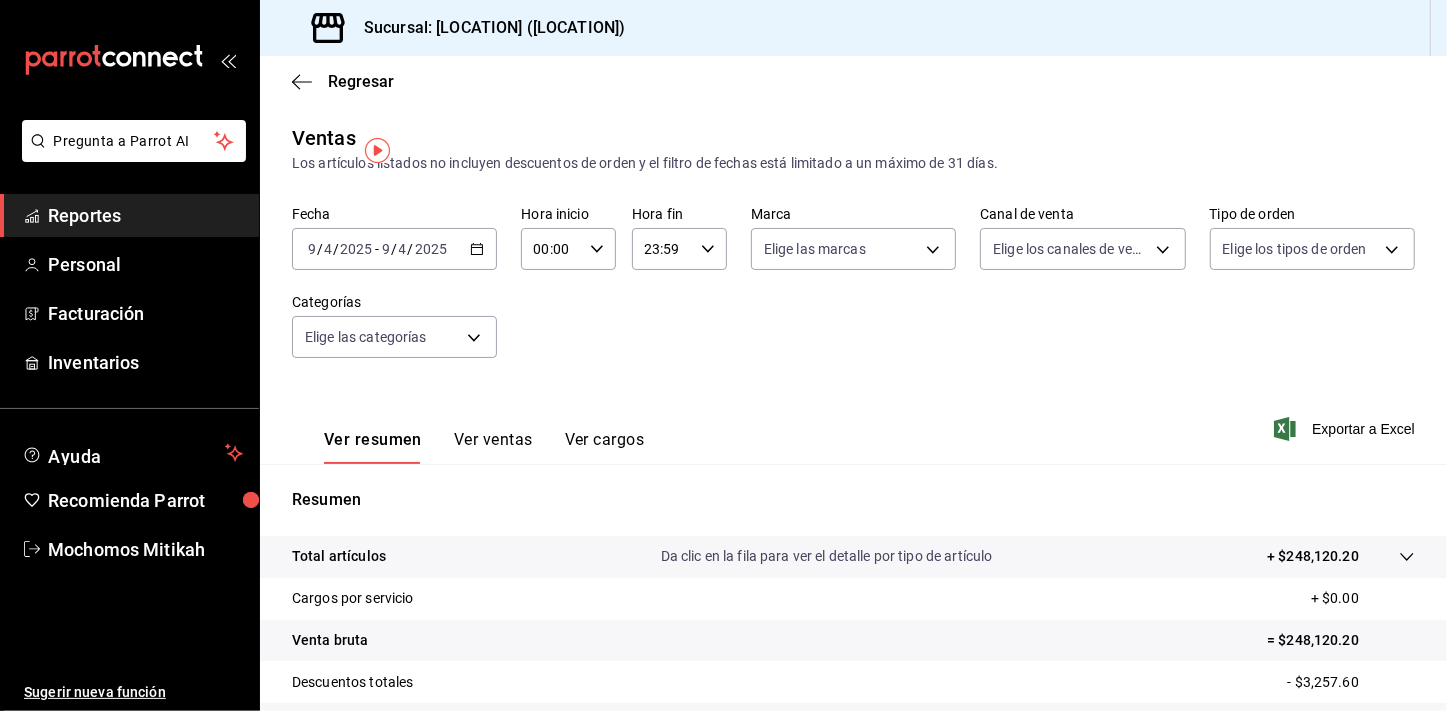 click on "Fecha [DATE] [DATE] - [DATE] [DATE] Hora inicio 00:00 Hora inicio Hora fin 23:59 Hora fin Marca Elige las marcas Canal de venta Elige los canales de venta Tipo de orden Elige los tipos de orden Categorías Elige las categorías" at bounding box center [853, 294] 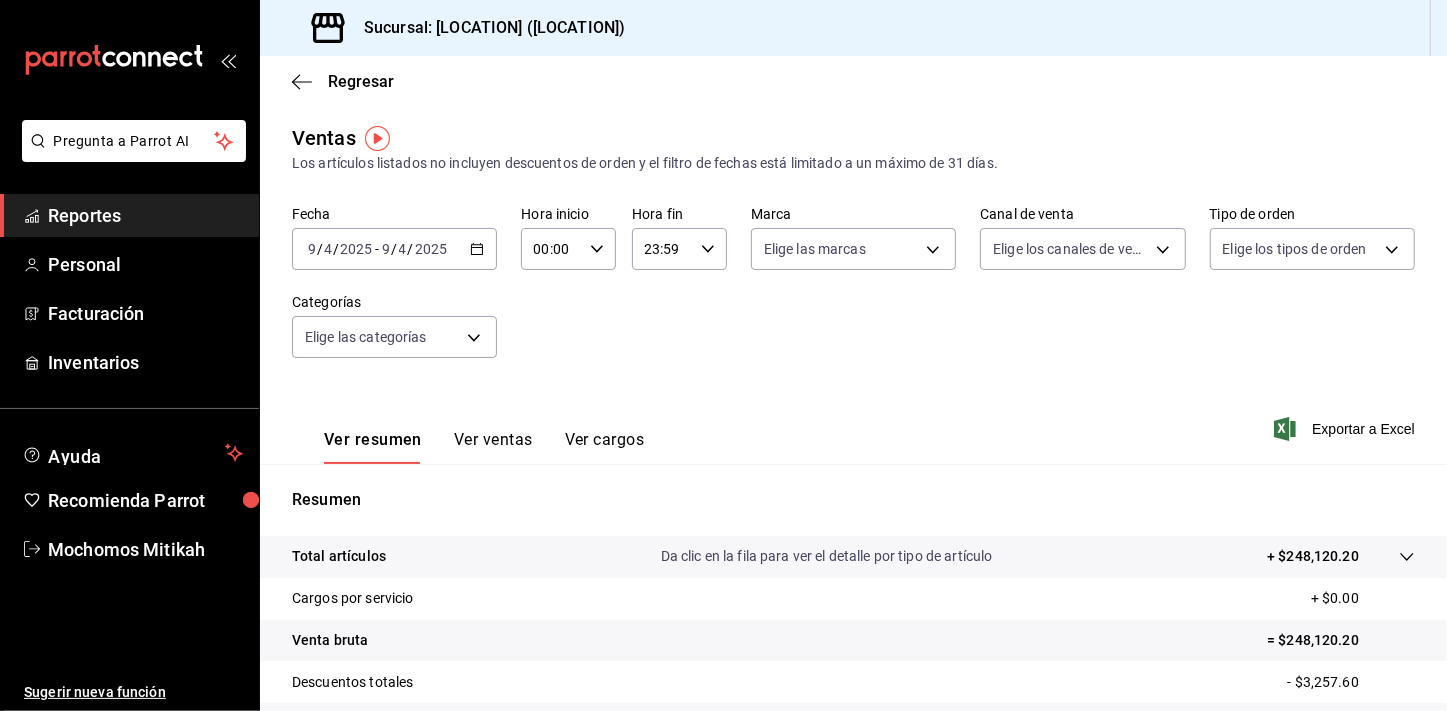 click on "Regresar Ventas Los artículos listados no incluyen descuentos de orden y el filtro de fechas está limitado a un máximo de 31 días. Fecha [DATE] [DATE] - [DATE] [DATE] Hora inicio 00:00 Hora inicio Hora fin 23:59 Hora fin Marca Elige las marcas Canal de venta Elige los canales de venta Tipo de orden Elige los tipos de orden Categorías Elige las categorías Ver resumen Ver ventas Ver cargos Exportar a Excel Resumen Total artículos Da clic en la fila para ver el detalle por tipo de artículo + [AMOUNT] Cargos por servicio + $0.00 Venta bruta = [AMOUNT] Descuentos totales - [AMOUNT] Certificados de regalo - $0.00 Venta total = [AMOUNT] Impuestos - [AMOUNT] Venta neta = [AMOUNT]" at bounding box center [853, 507] 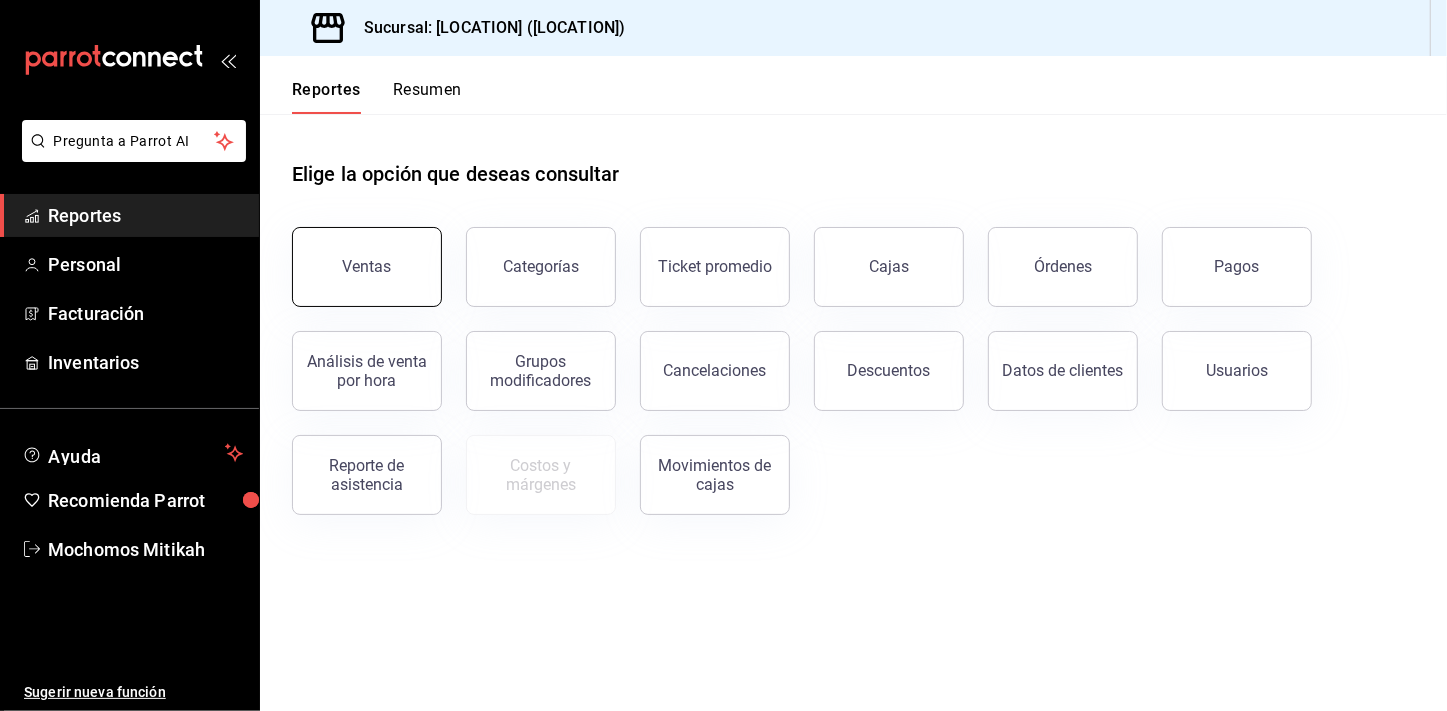 click on "Ventas" at bounding box center [367, 267] 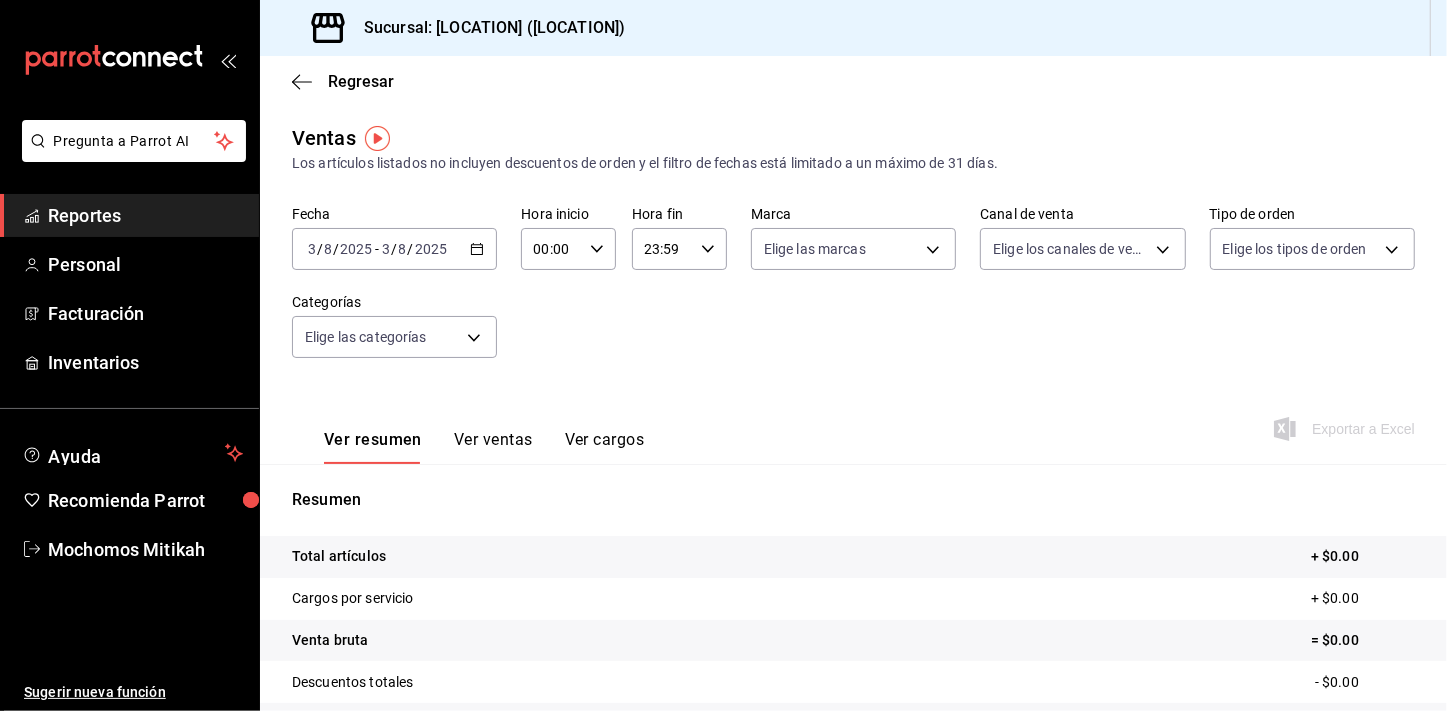 click 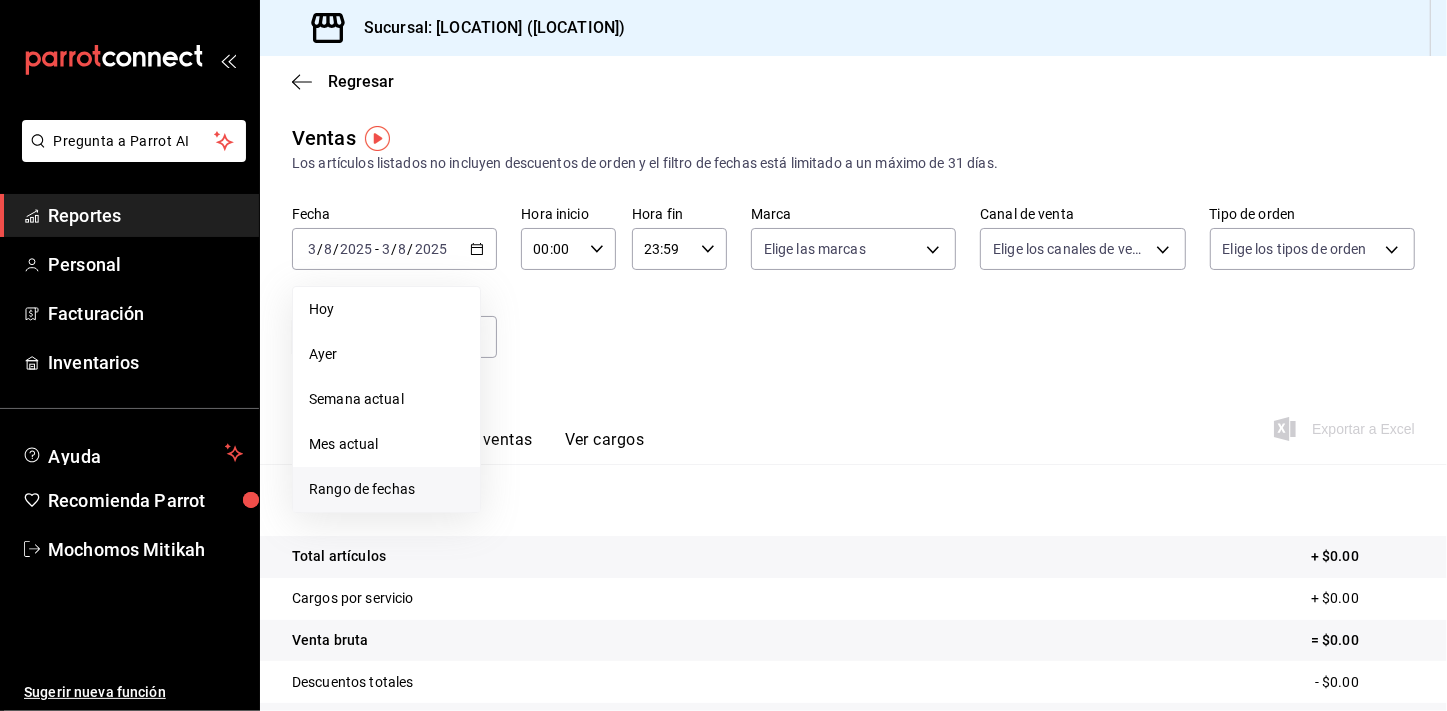 click on "Rango de fechas" at bounding box center (386, 489) 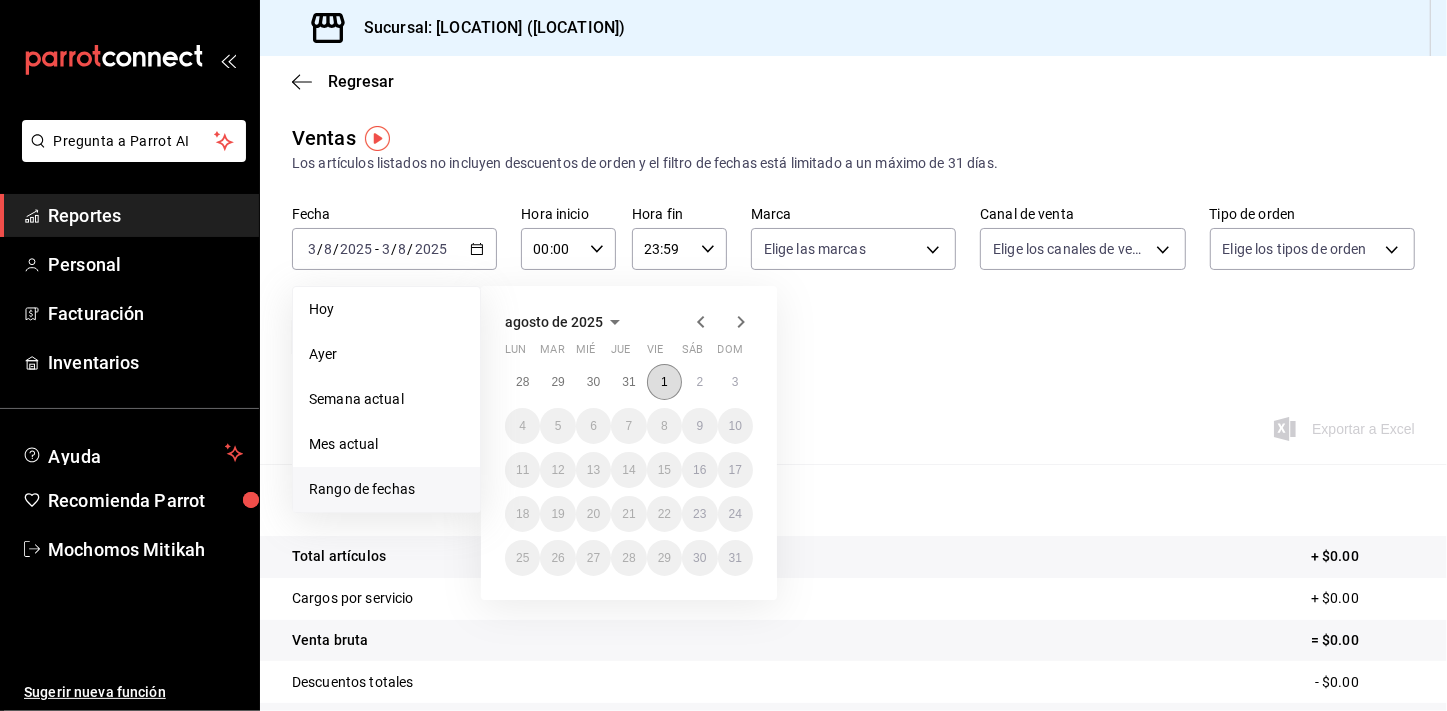 click on "1" at bounding box center (664, 382) 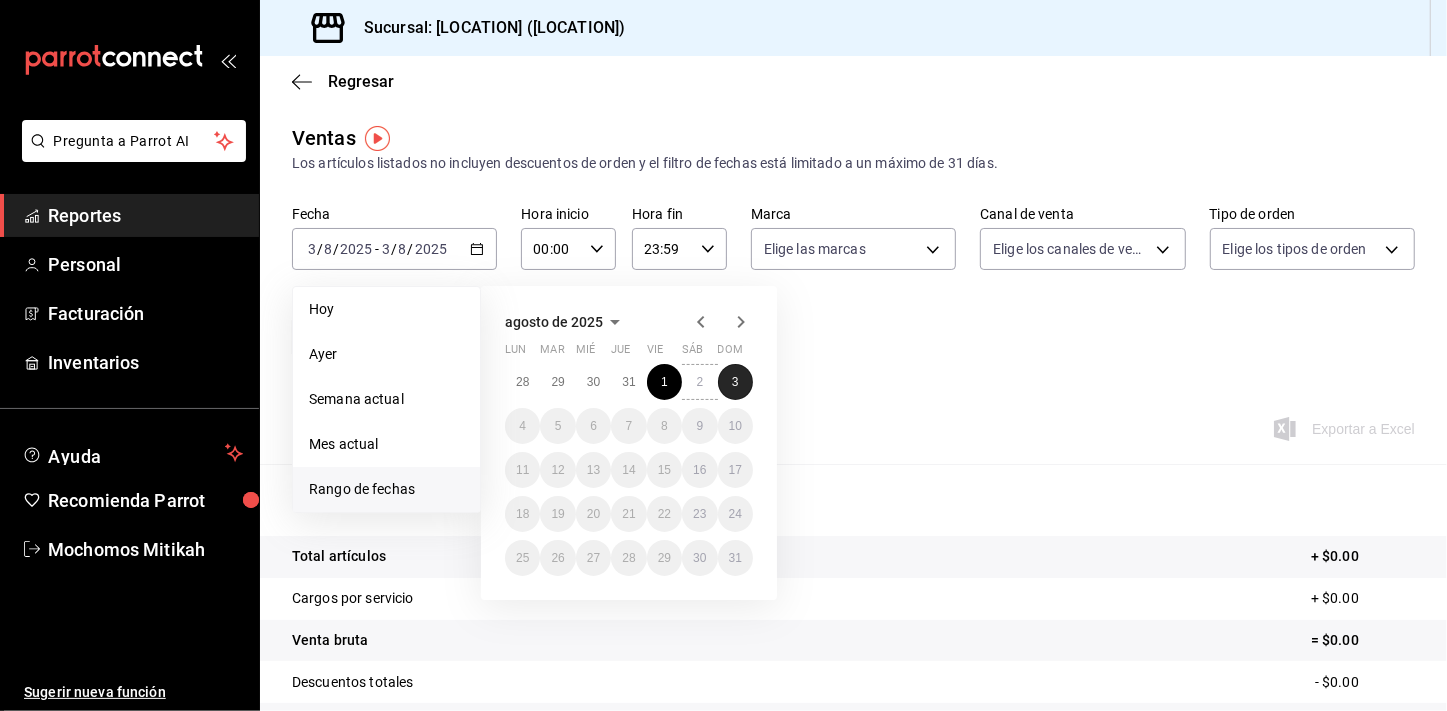 click on "3" at bounding box center [735, 382] 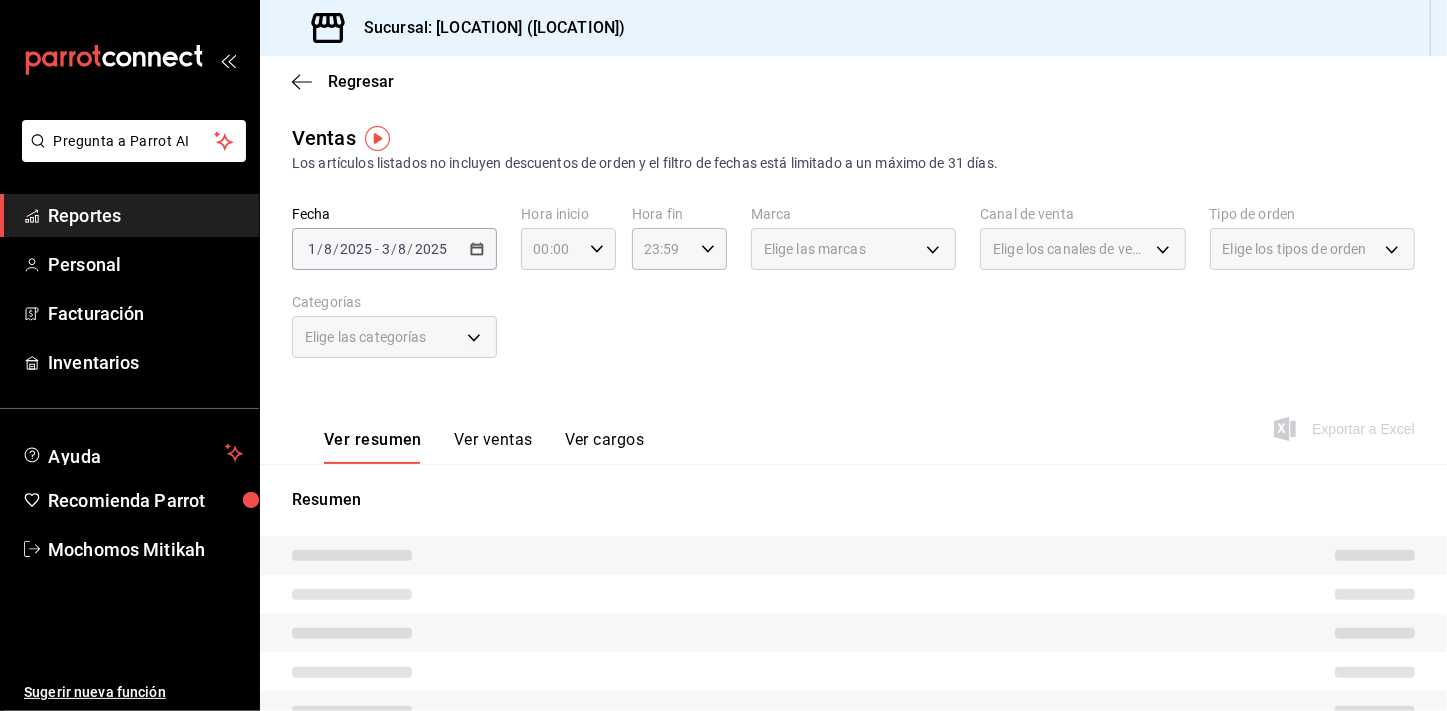 click on "00:00 Hora inicio" at bounding box center (568, 249) 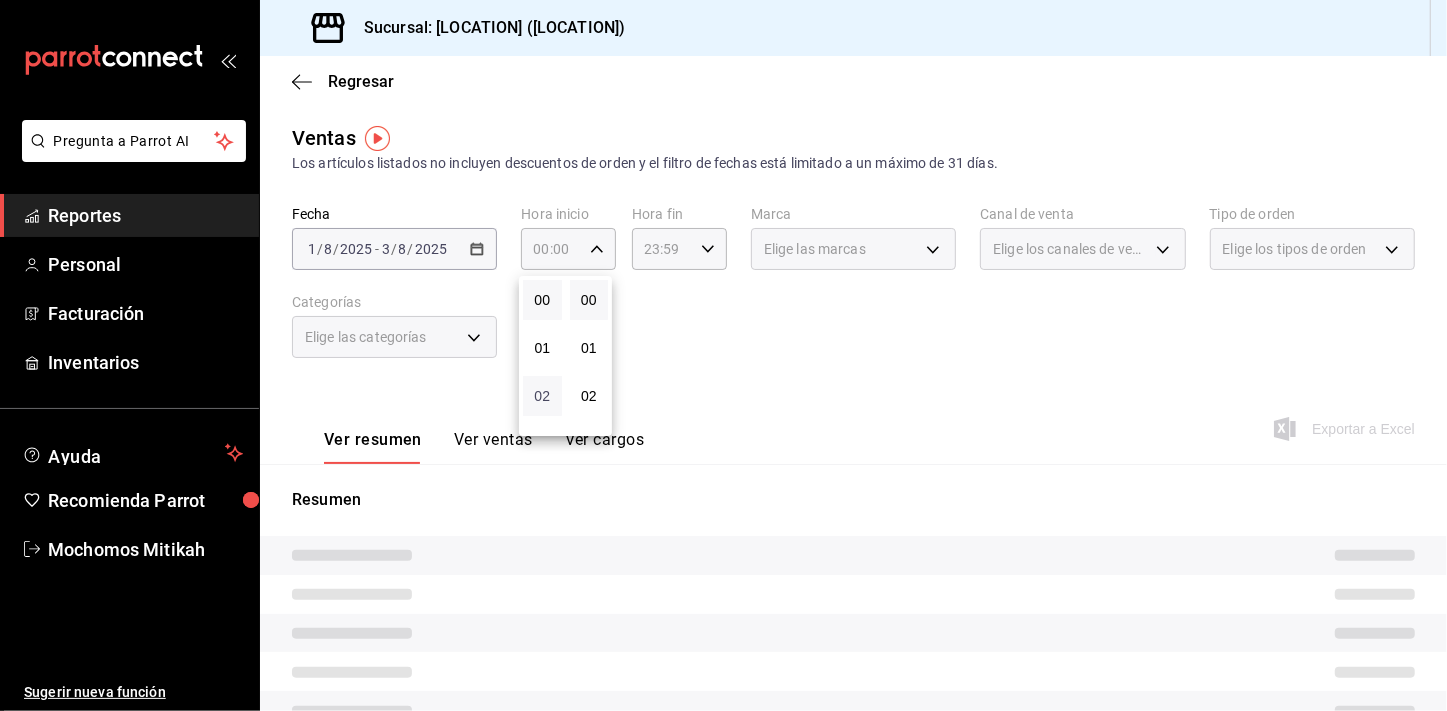 click on "02" at bounding box center (542, 396) 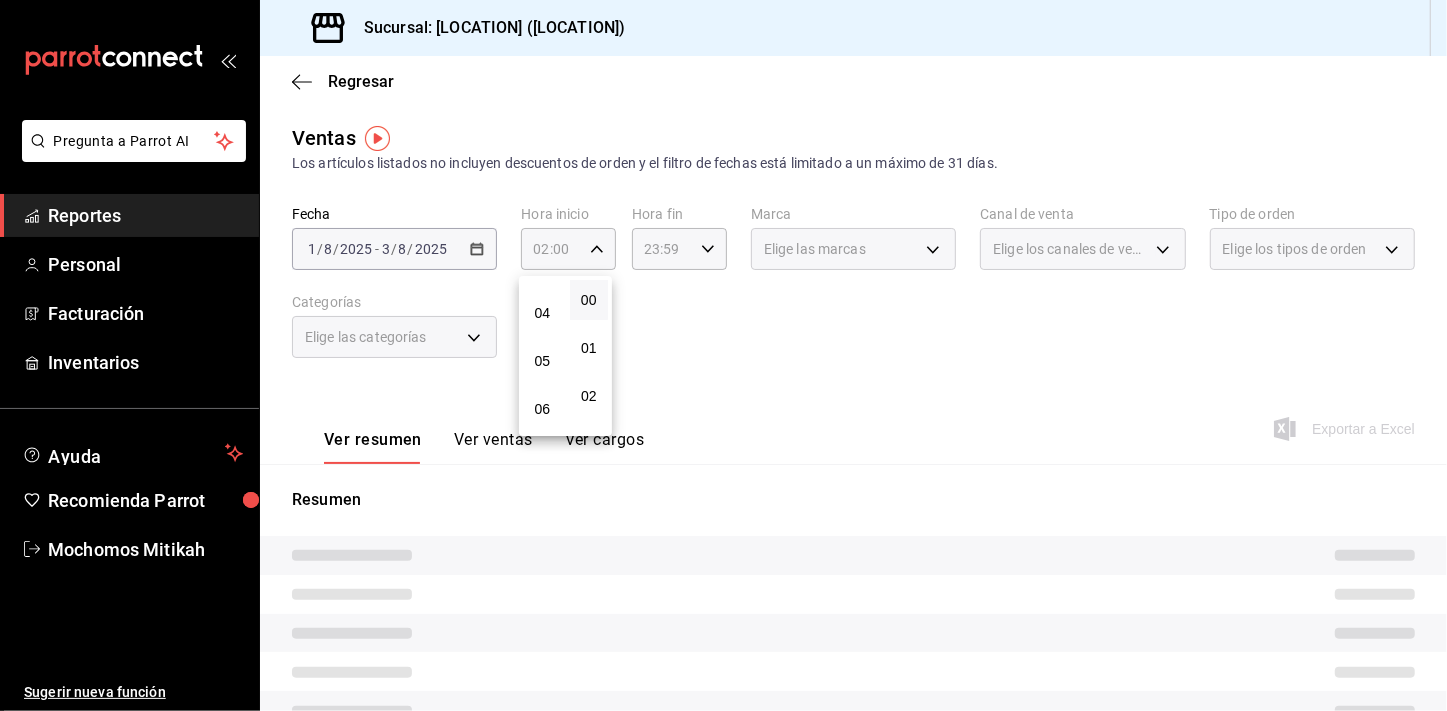 scroll, scrollTop: 181, scrollLeft: 0, axis: vertical 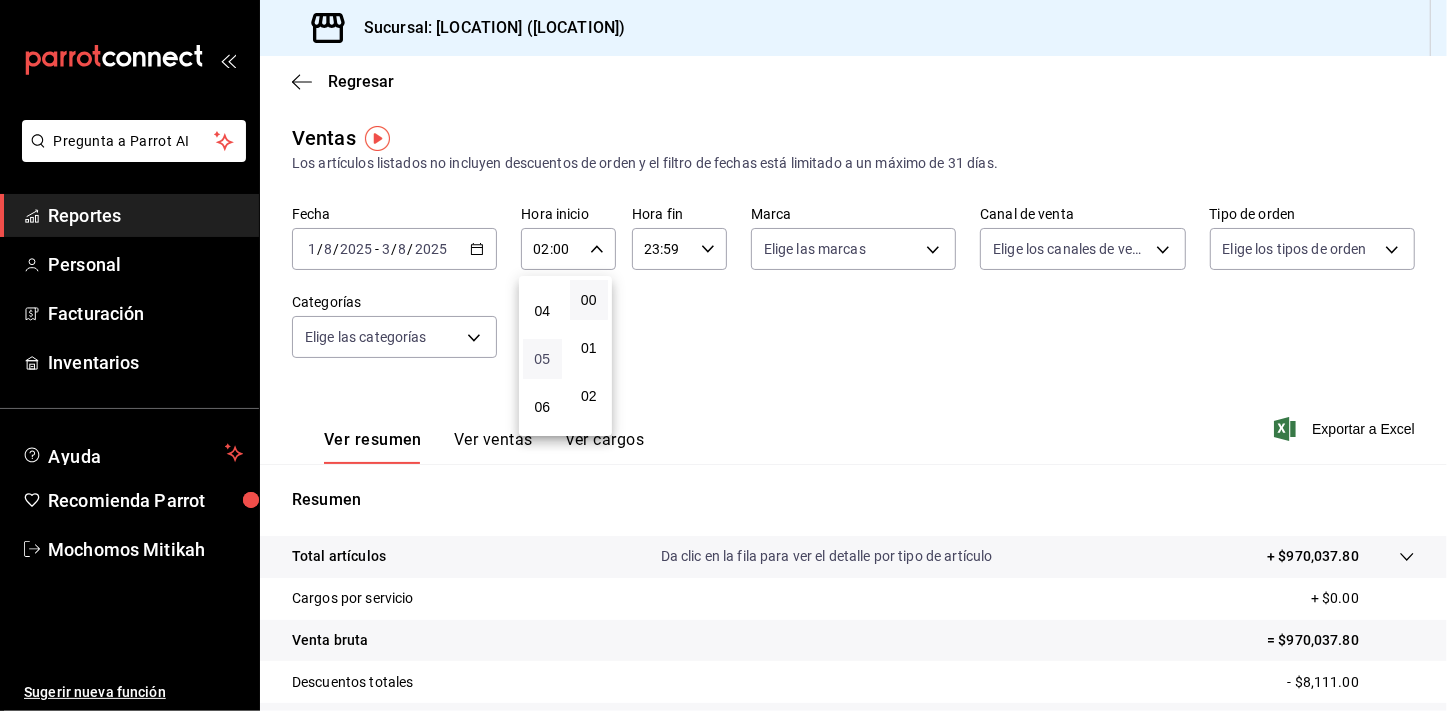 click on "05" at bounding box center [542, 359] 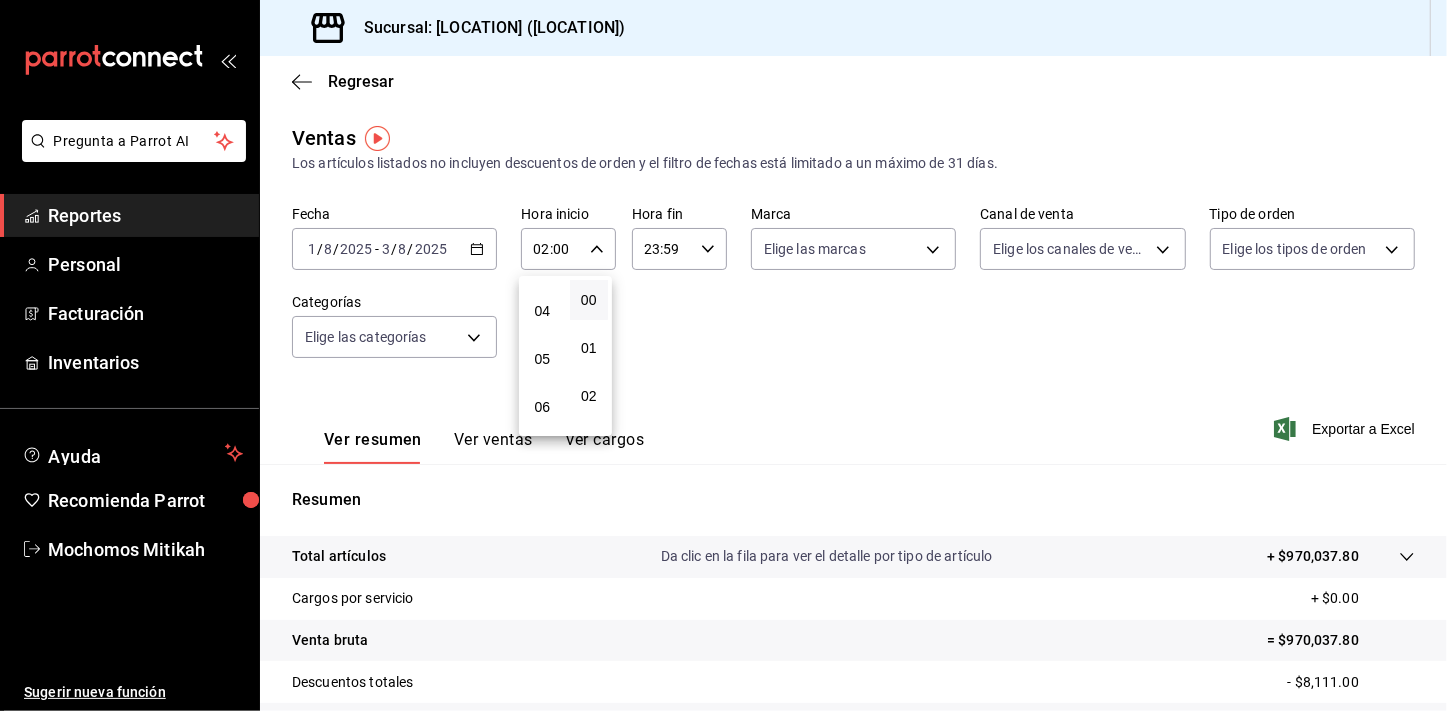 click at bounding box center [723, 355] 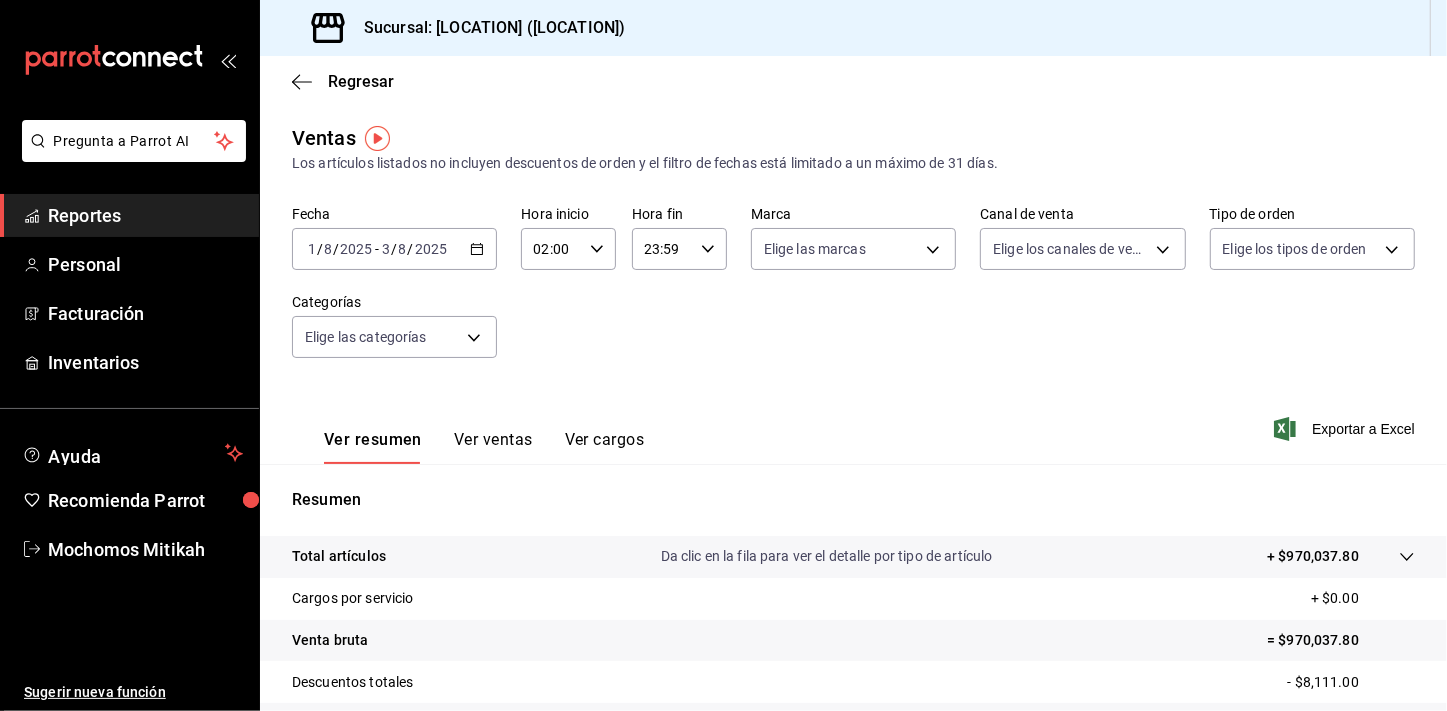 type on "05:00" 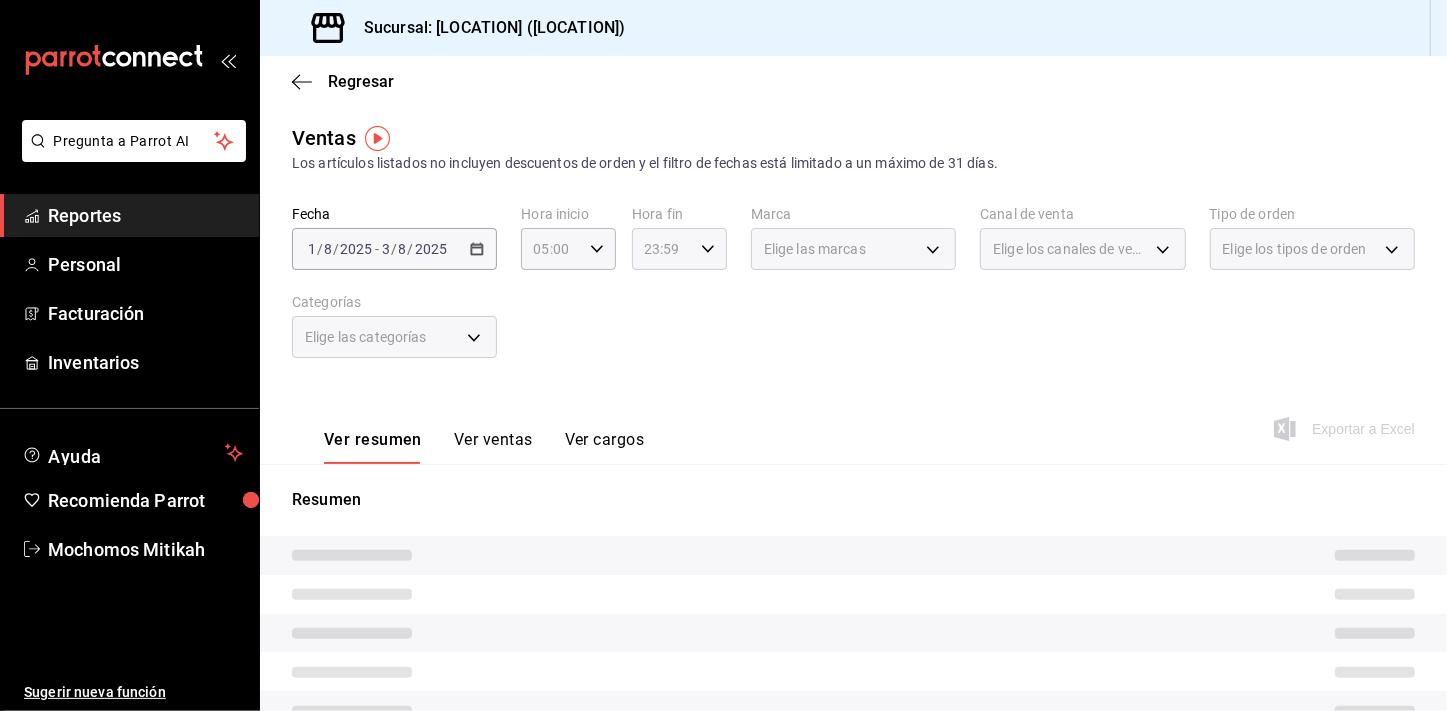 click on "23:59 Hora fin" at bounding box center (679, 249) 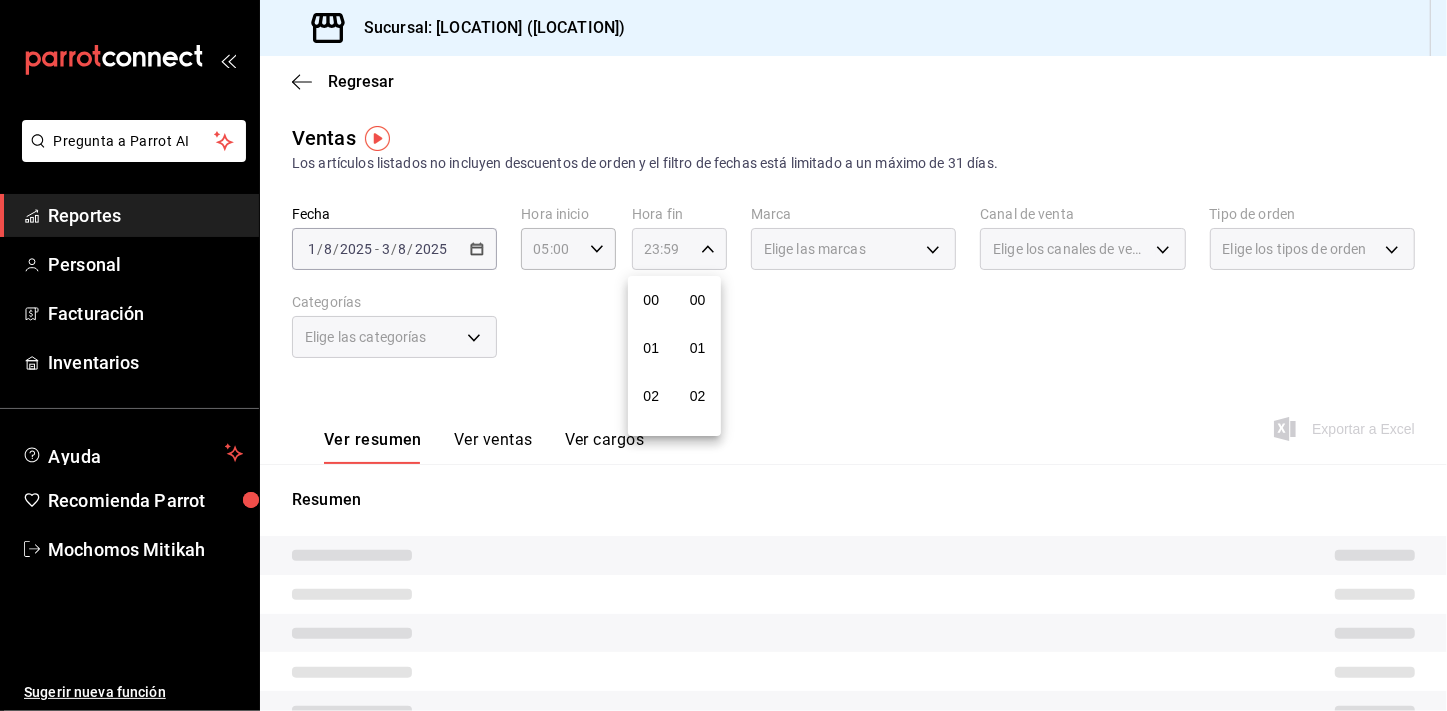 scroll, scrollTop: 1000, scrollLeft: 0, axis: vertical 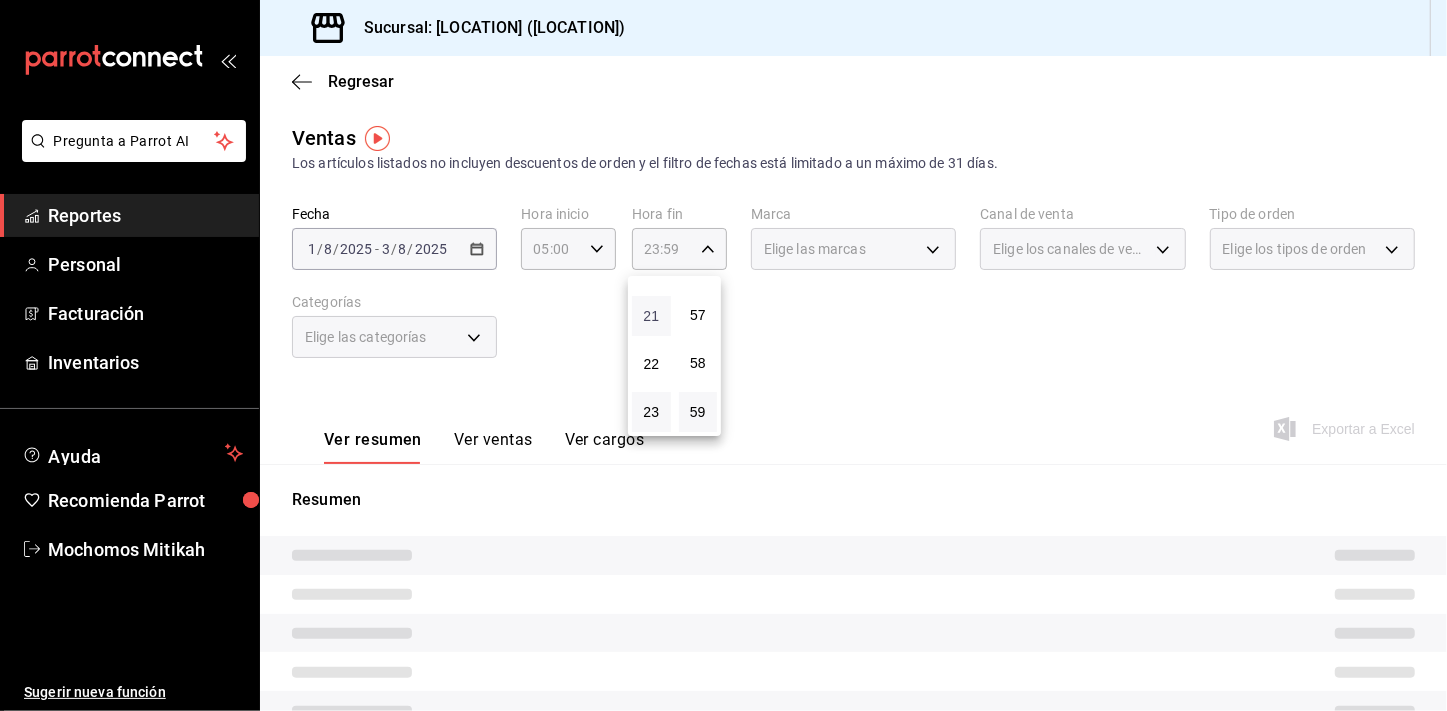 click on "21" at bounding box center (651, 316) 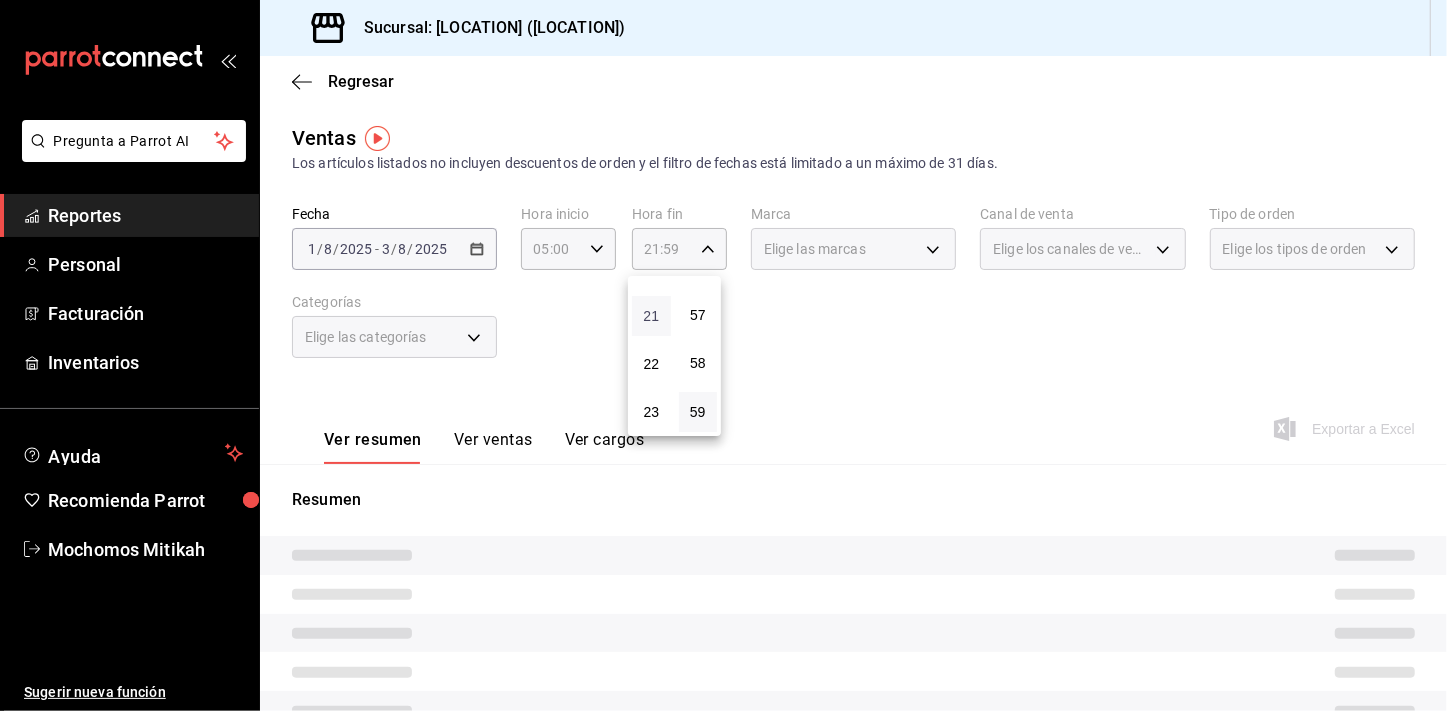 type 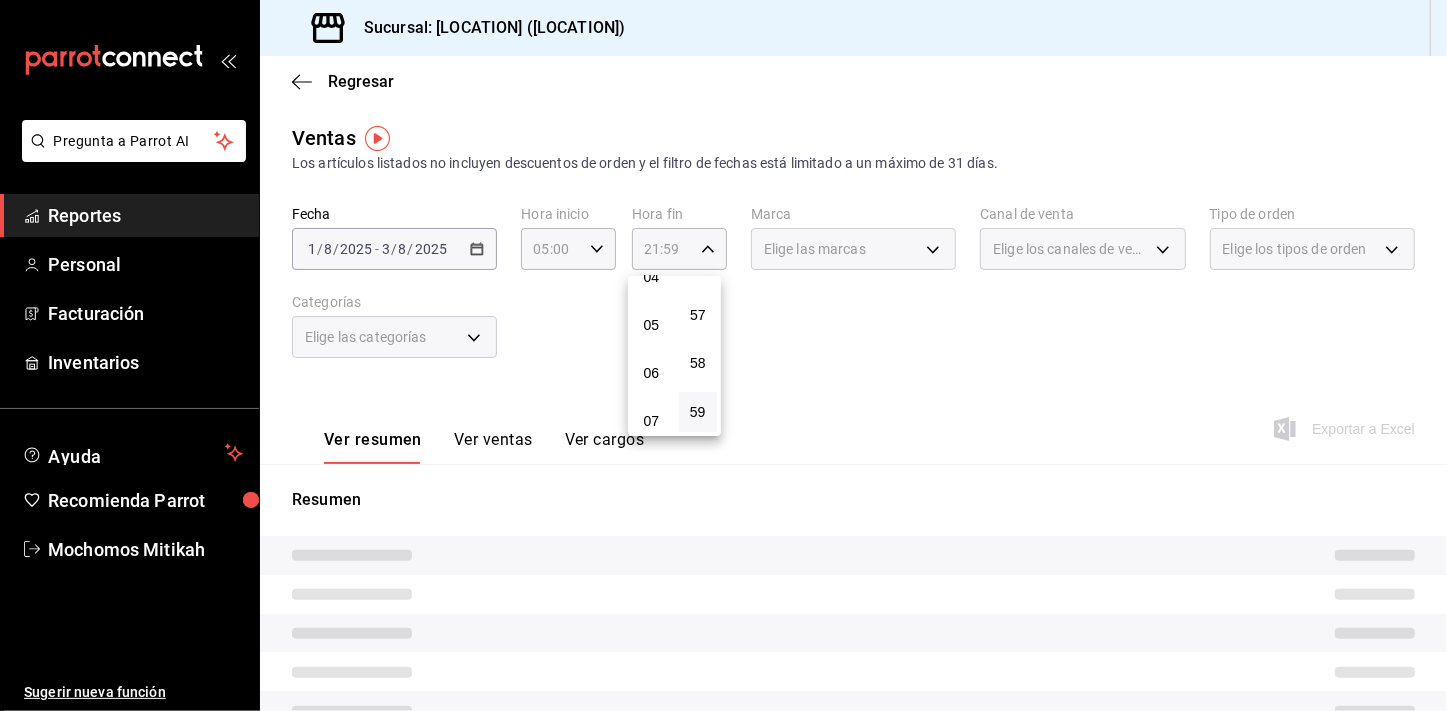 scroll, scrollTop: 200, scrollLeft: 0, axis: vertical 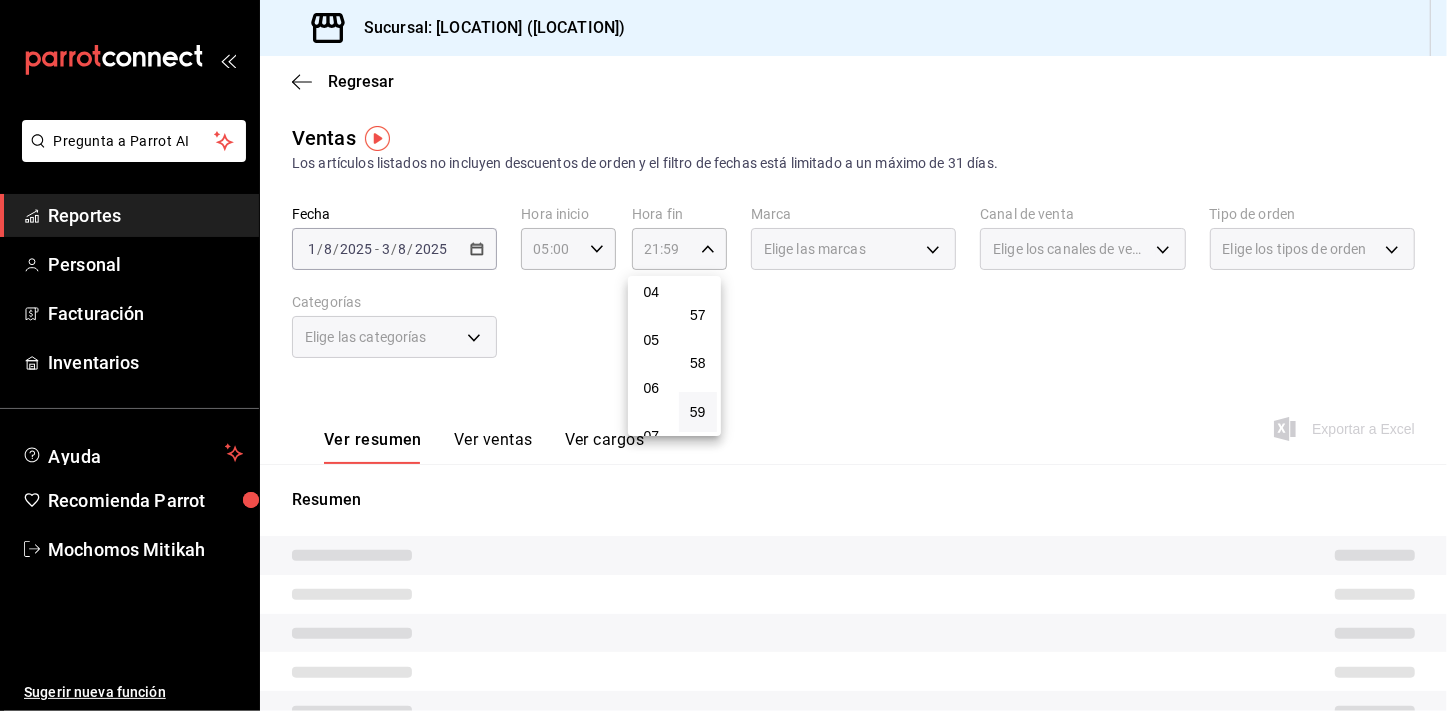 click on "05" at bounding box center [651, 340] 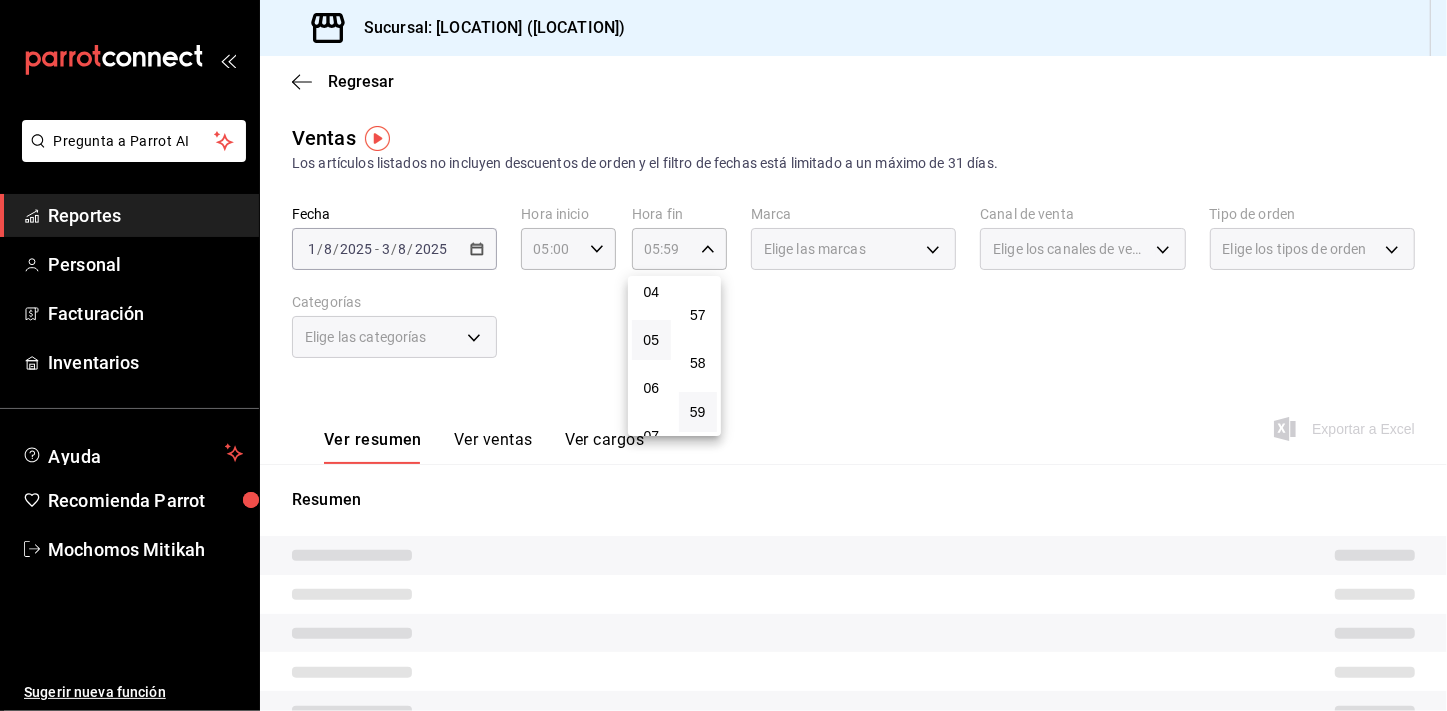 click on "05" at bounding box center (651, 340) 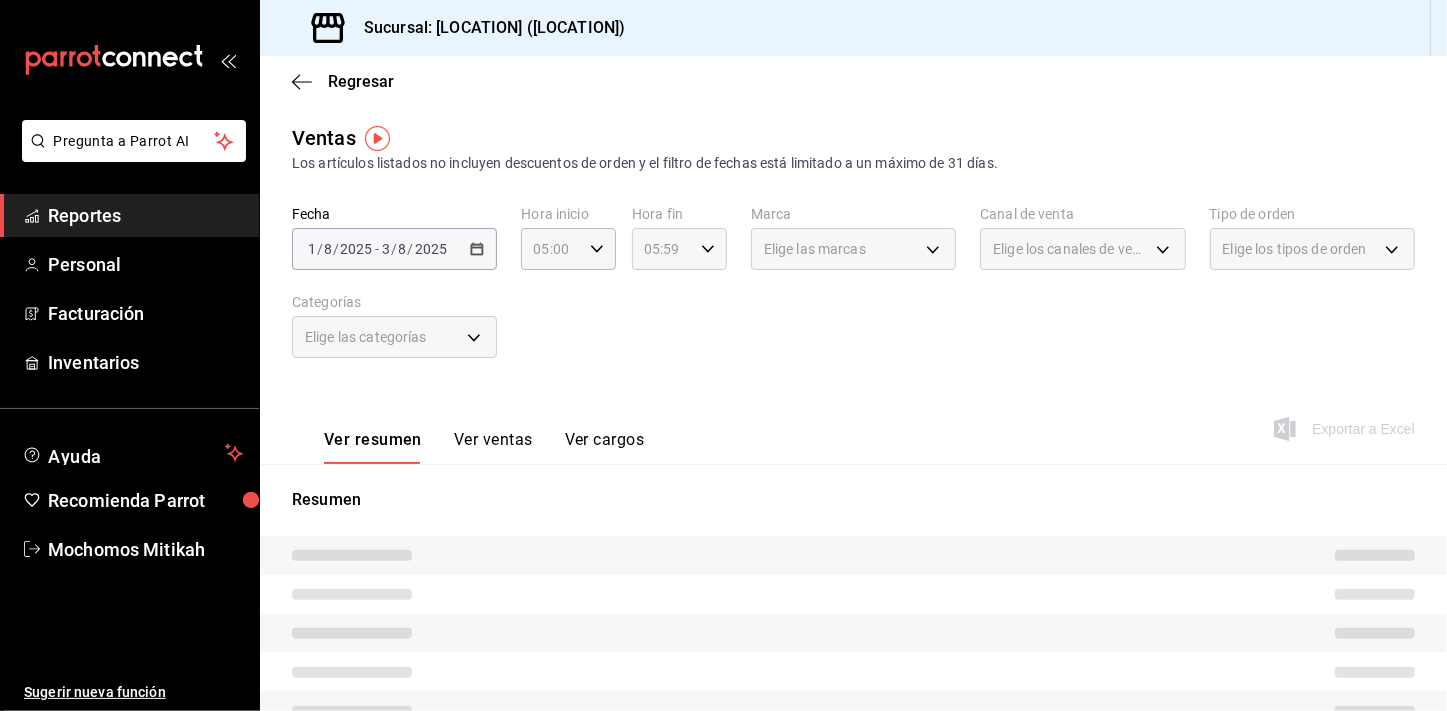click on "05:59 Hora fin" at bounding box center [679, 249] 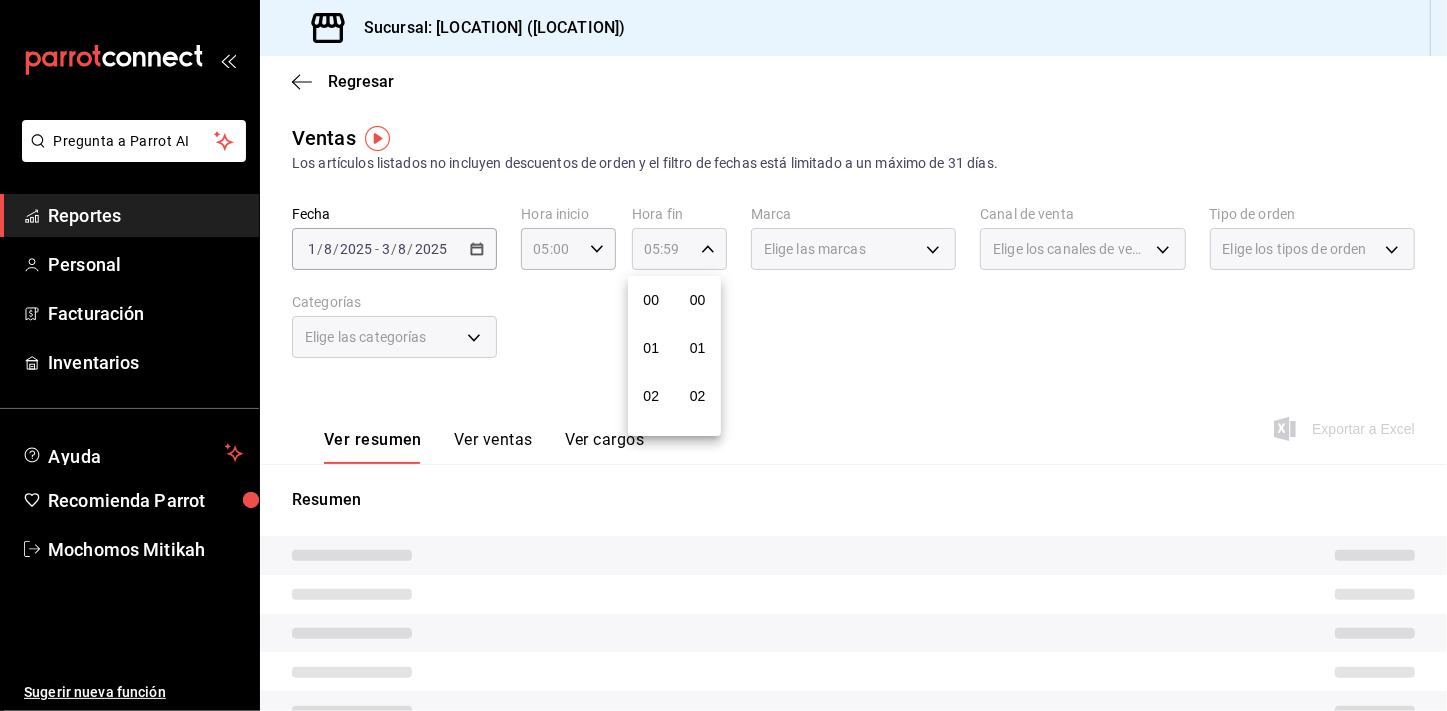 scroll, scrollTop: 241, scrollLeft: 0, axis: vertical 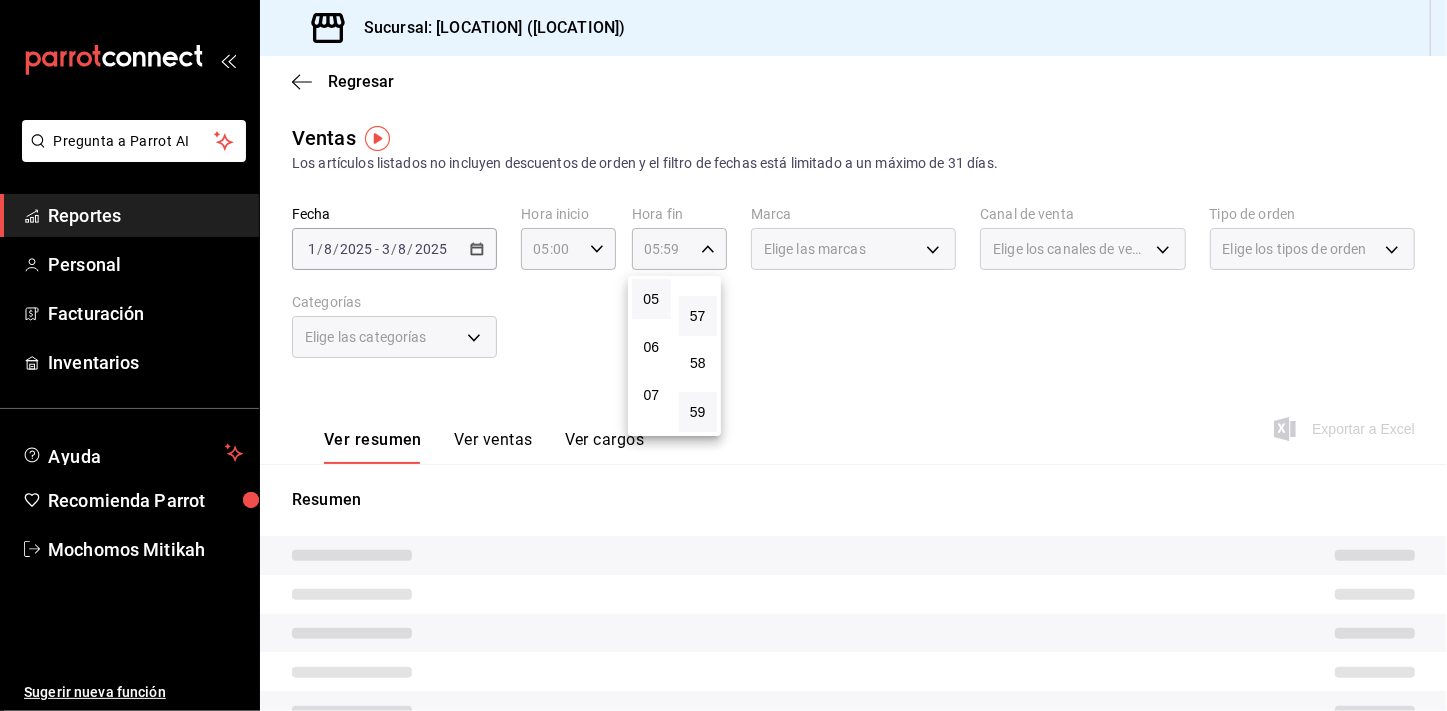 click on "57" at bounding box center [698, 316] 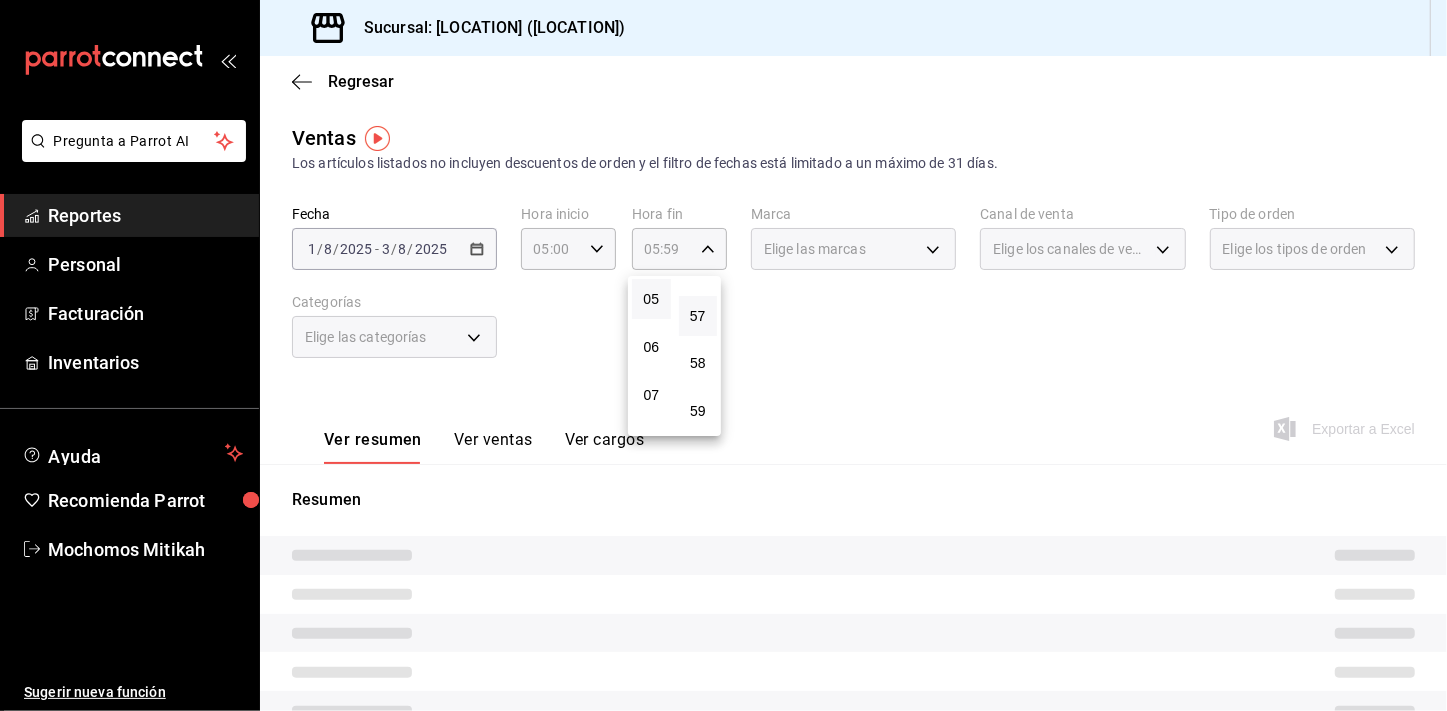 type on "[TIME]" 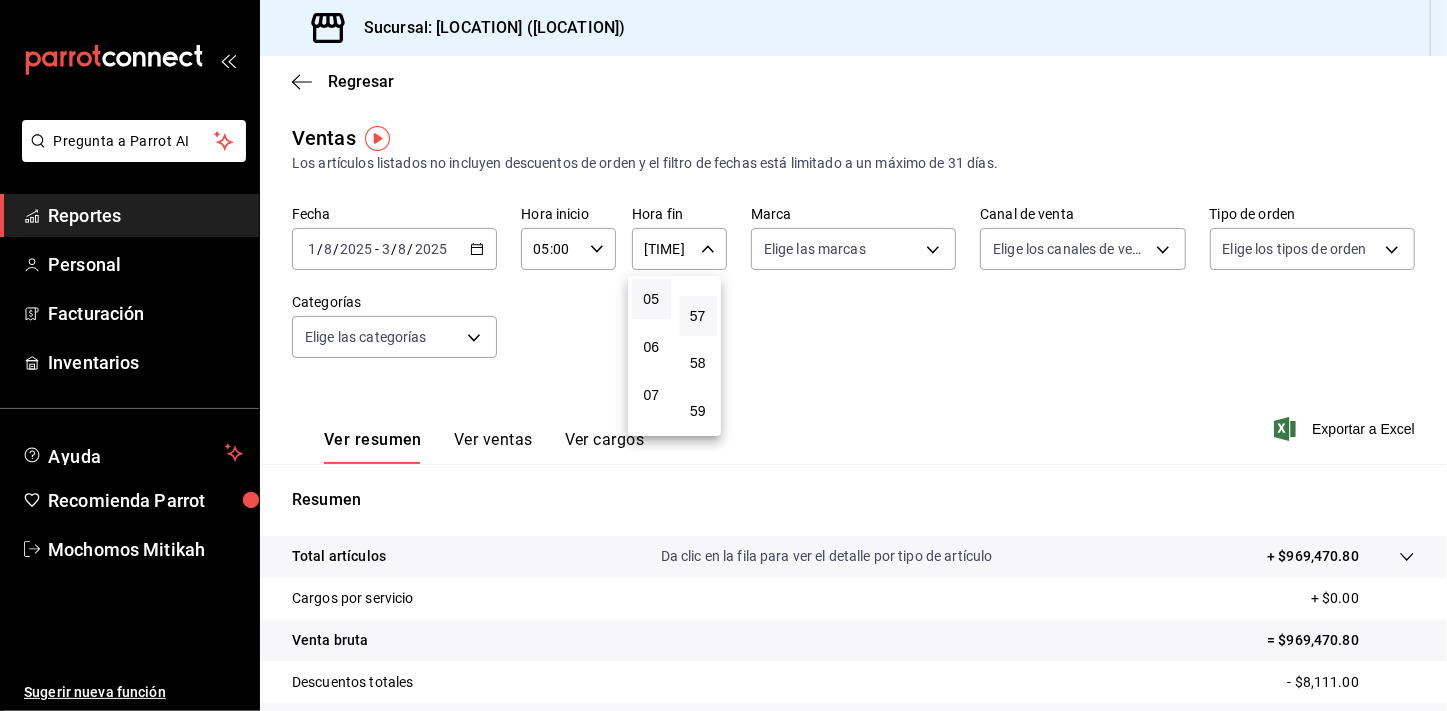 type 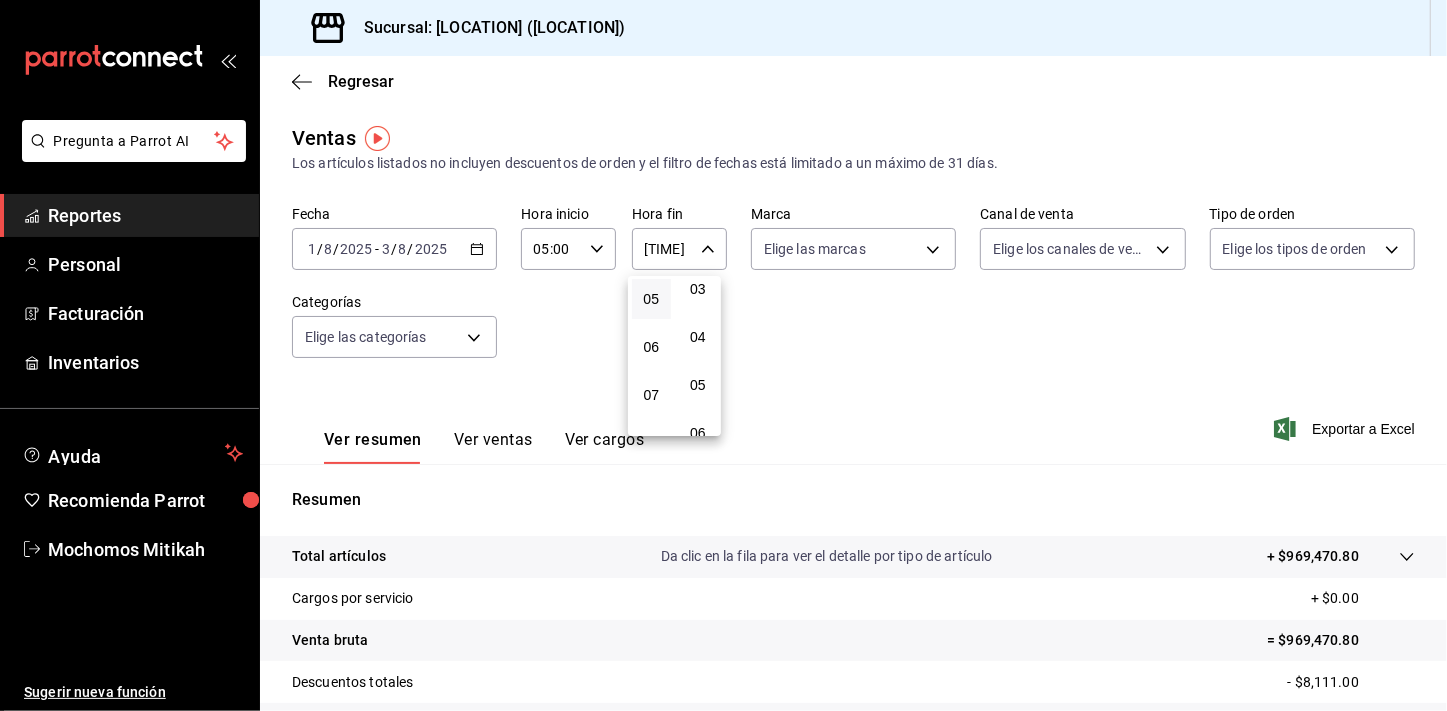 scroll, scrollTop: 0, scrollLeft: 0, axis: both 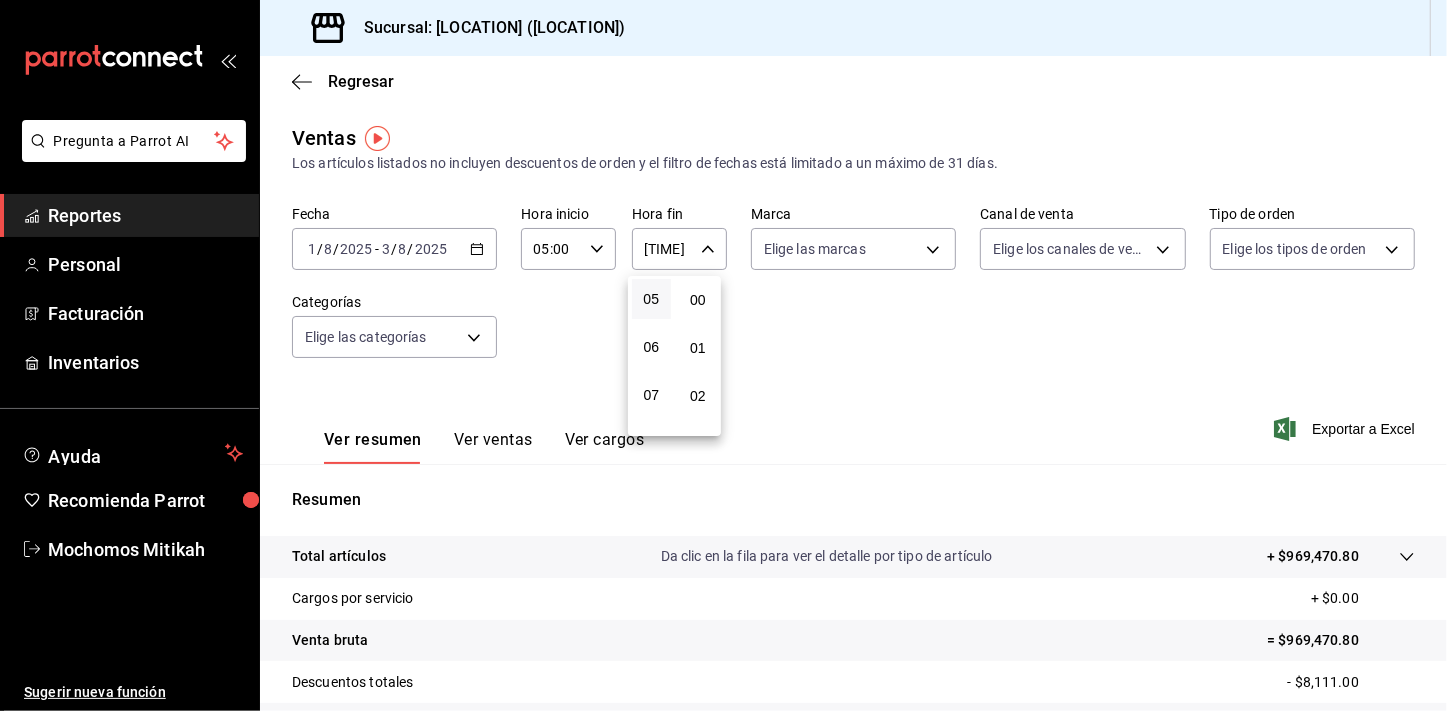 type 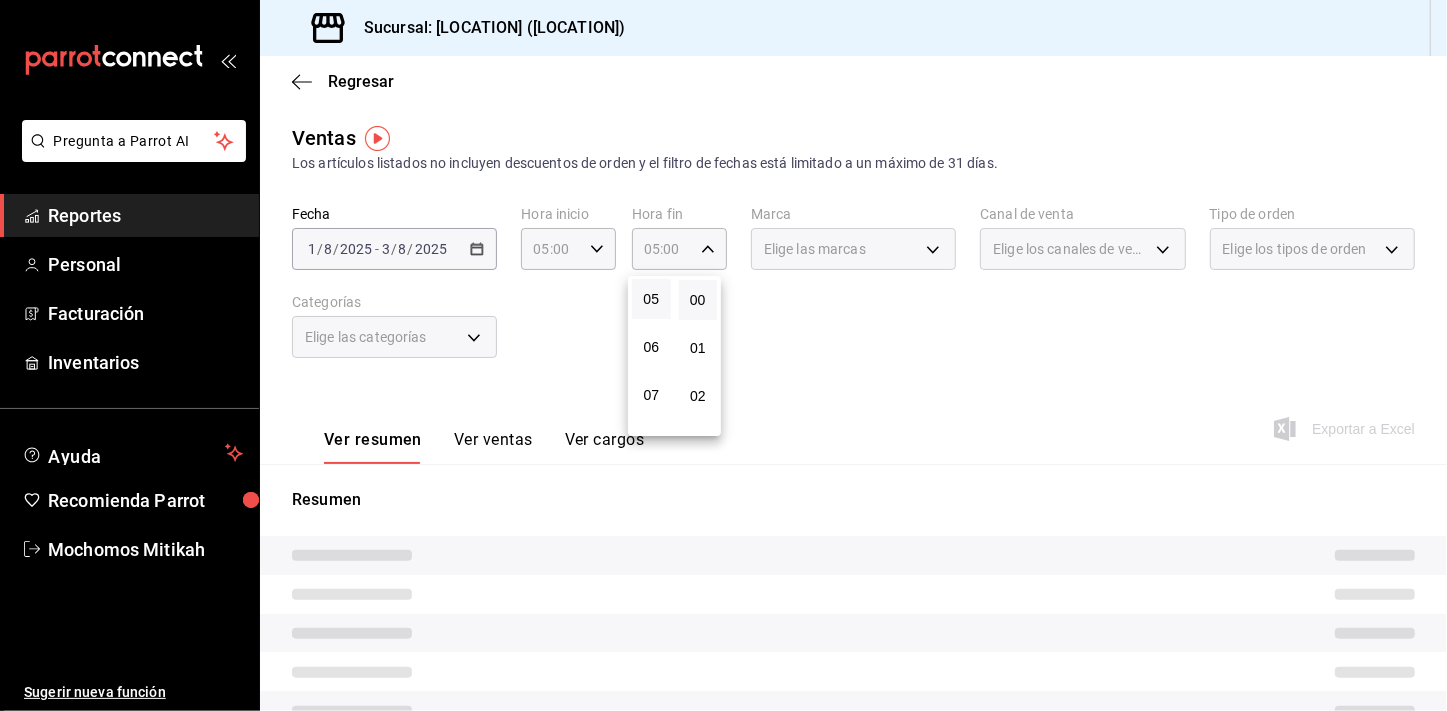 click at bounding box center (723, 355) 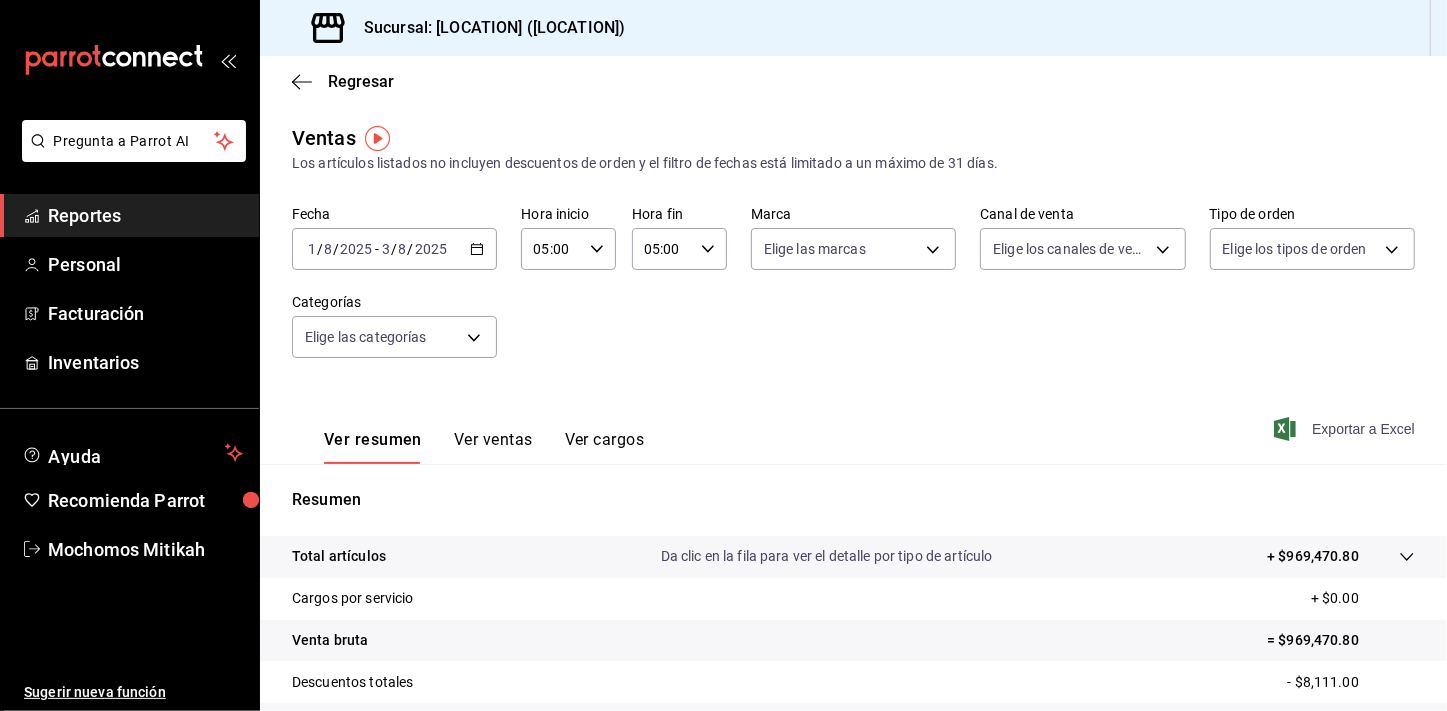 click on "Exportar a Excel" at bounding box center [1346, 429] 